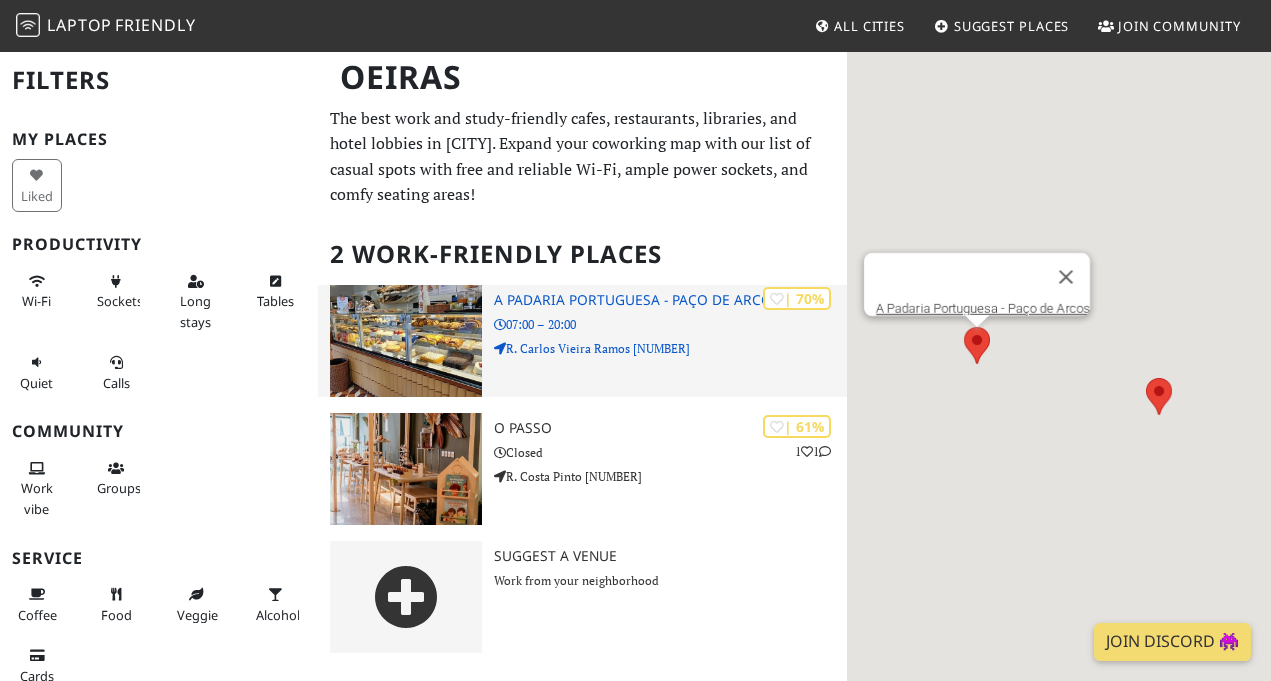 scroll, scrollTop: 0, scrollLeft: 0, axis: both 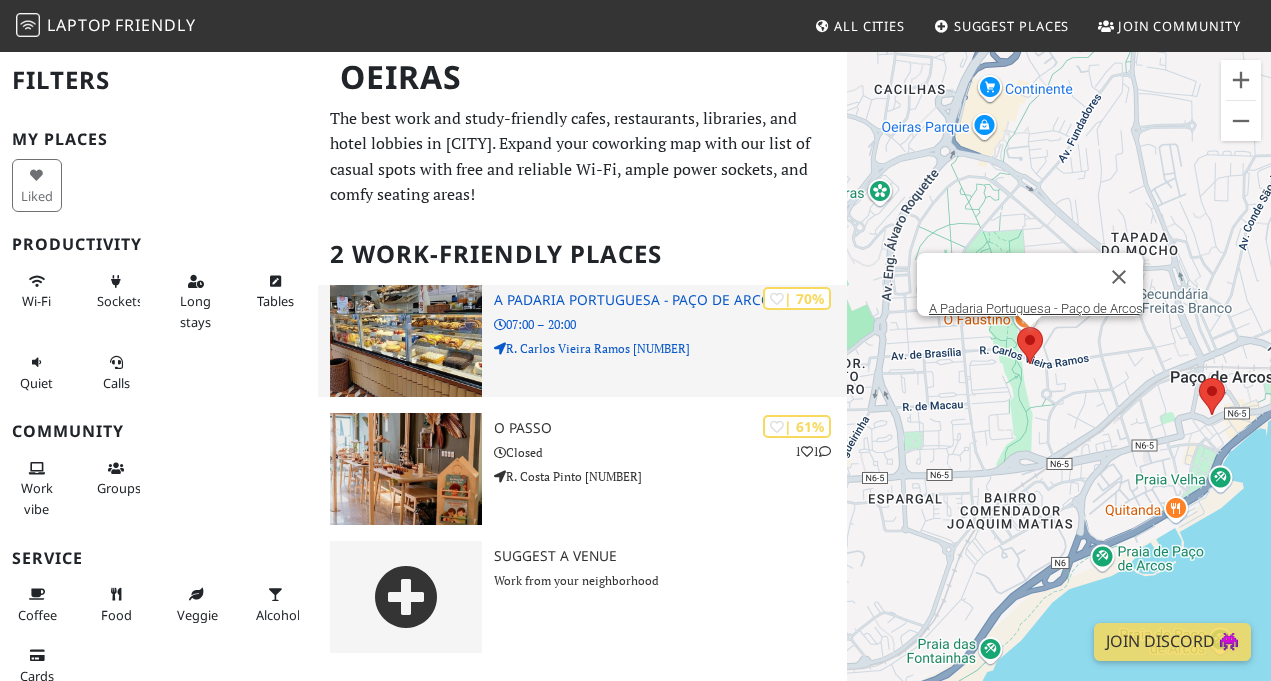 click on "A Padaria Portuguesa - Paço de Arcos" at bounding box center (670, 300) 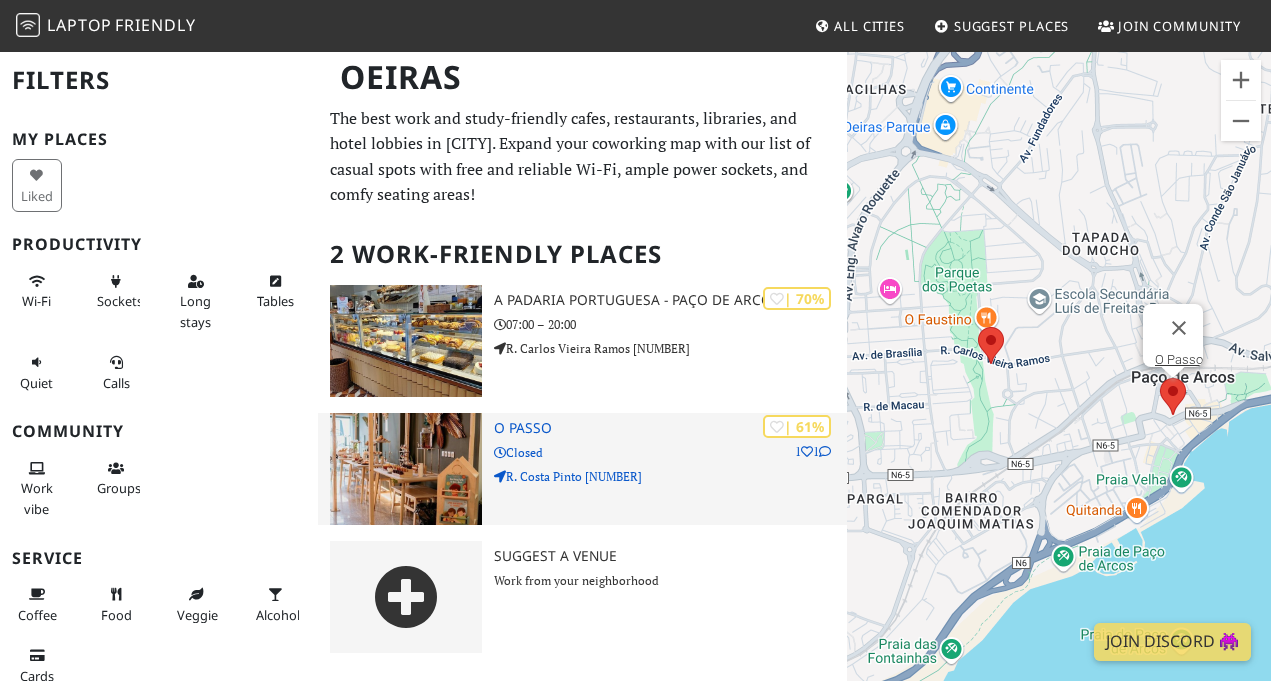 click on "| 61%
1
1
O Passo
Closed
R. Costa Pinto 158" at bounding box center (670, 469) 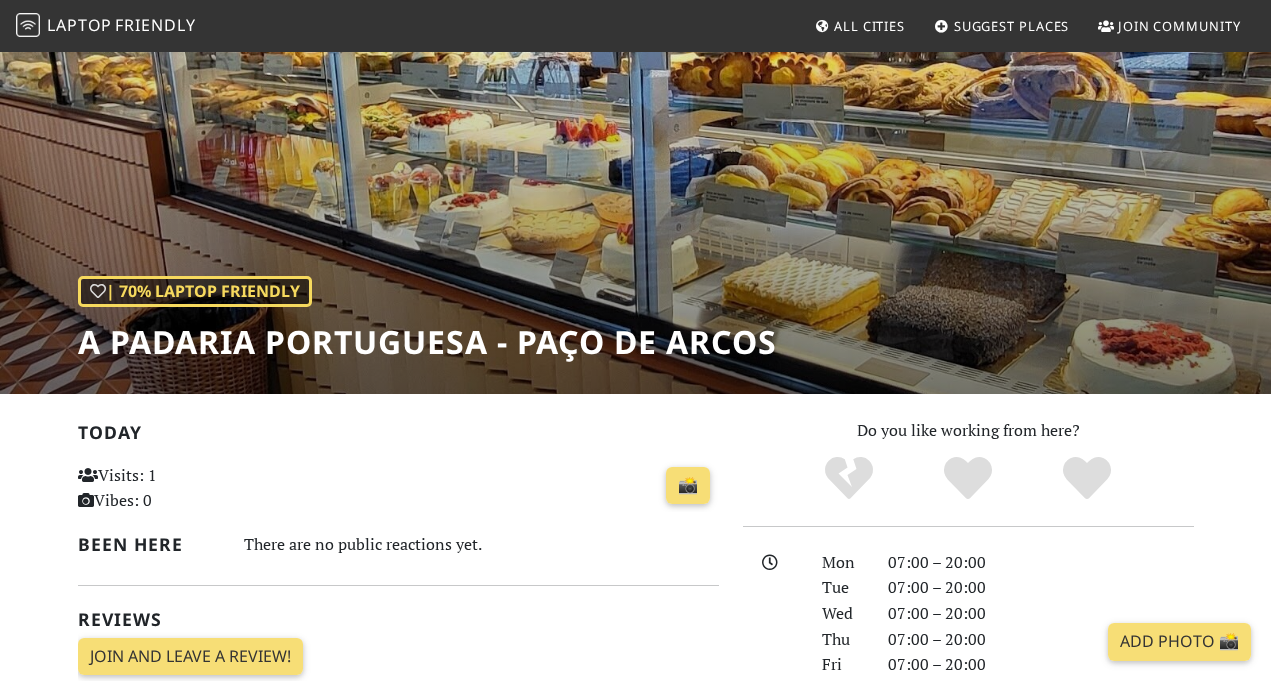 scroll, scrollTop: 0, scrollLeft: 0, axis: both 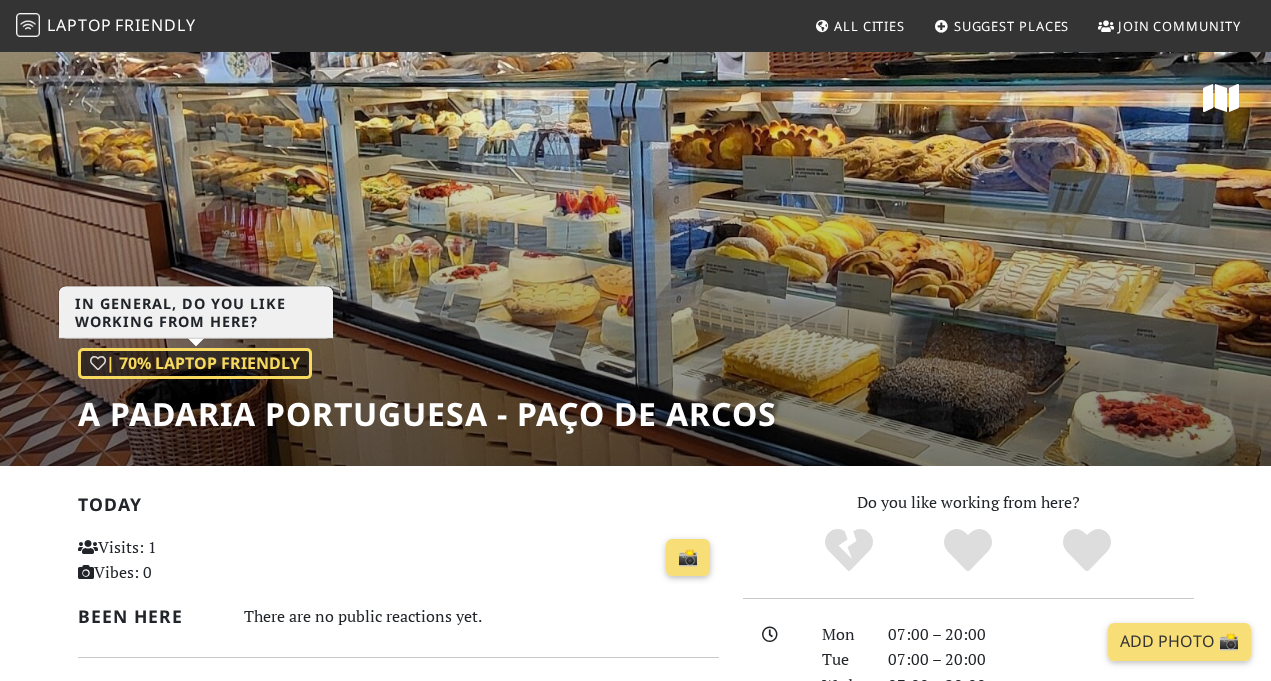 click on "| 70% Laptop Friendly" at bounding box center [195, 364] 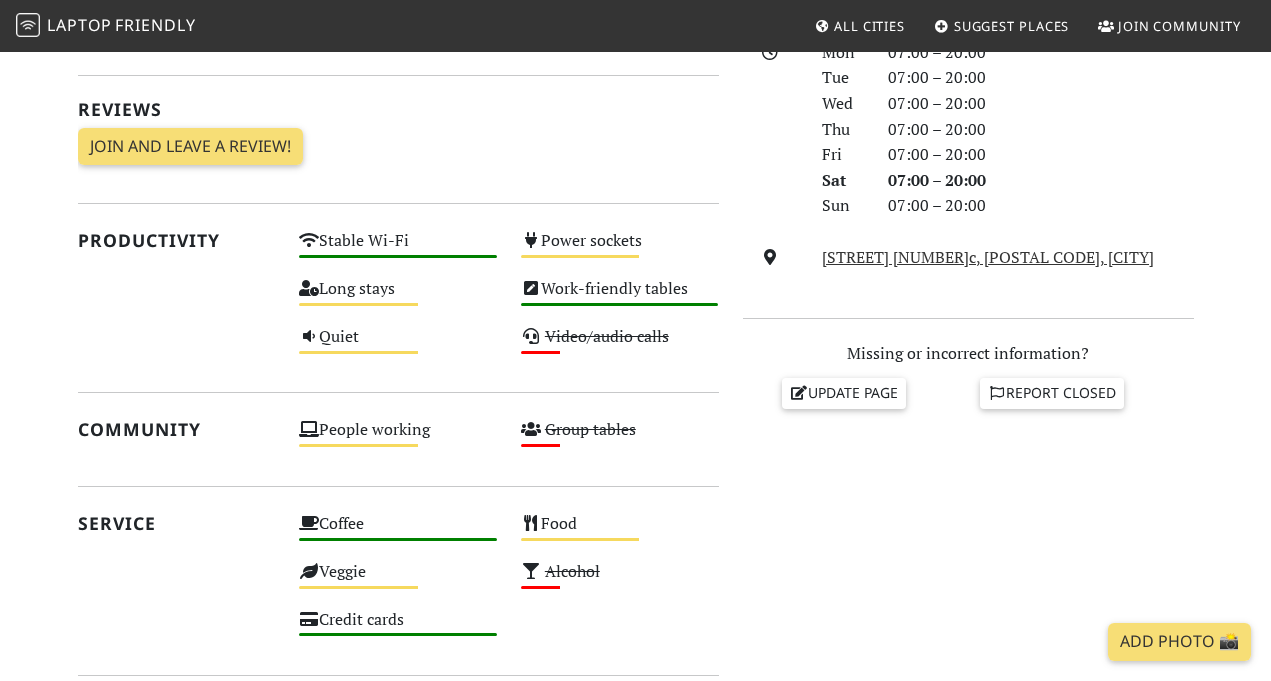 scroll, scrollTop: 0, scrollLeft: 0, axis: both 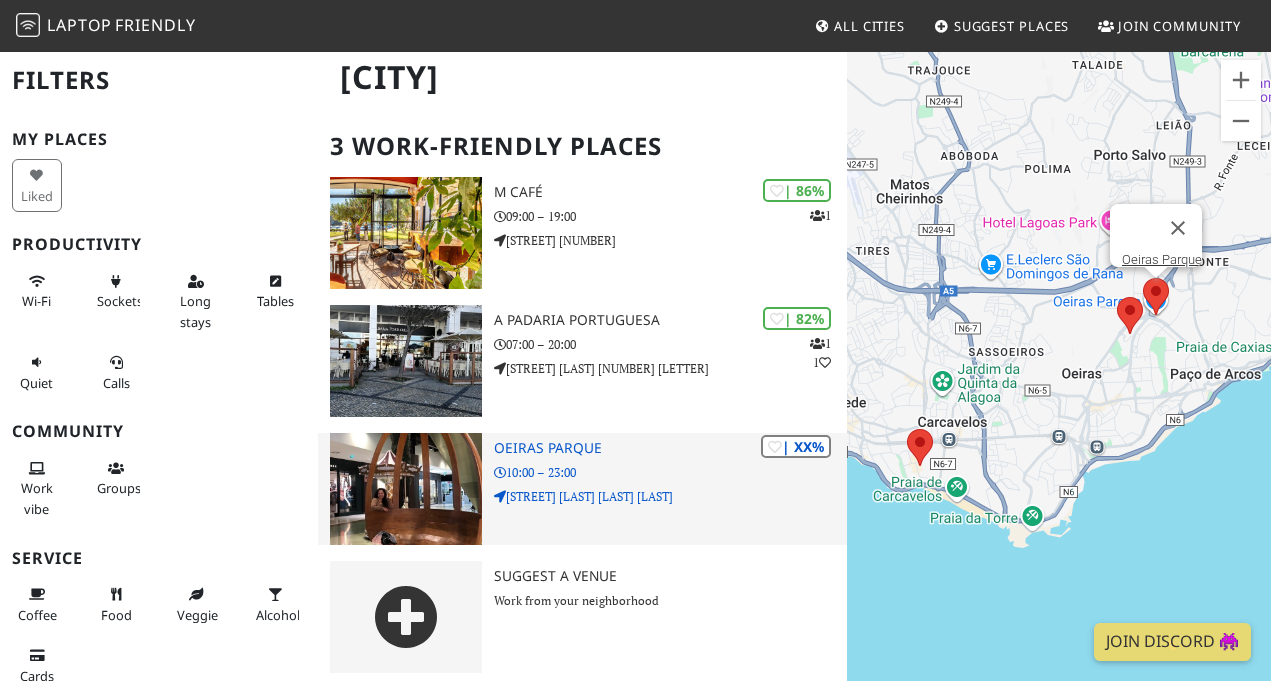 click on "Oeiras Parque" at bounding box center (670, 448) 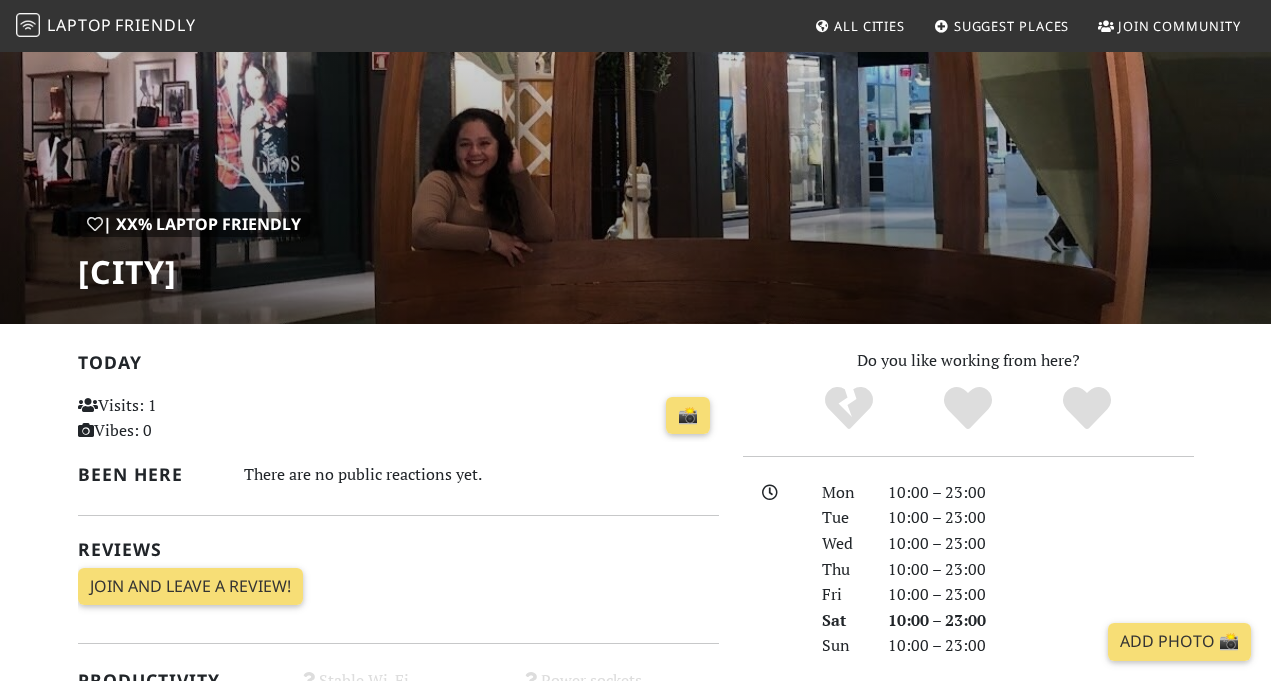 scroll, scrollTop: 0, scrollLeft: 0, axis: both 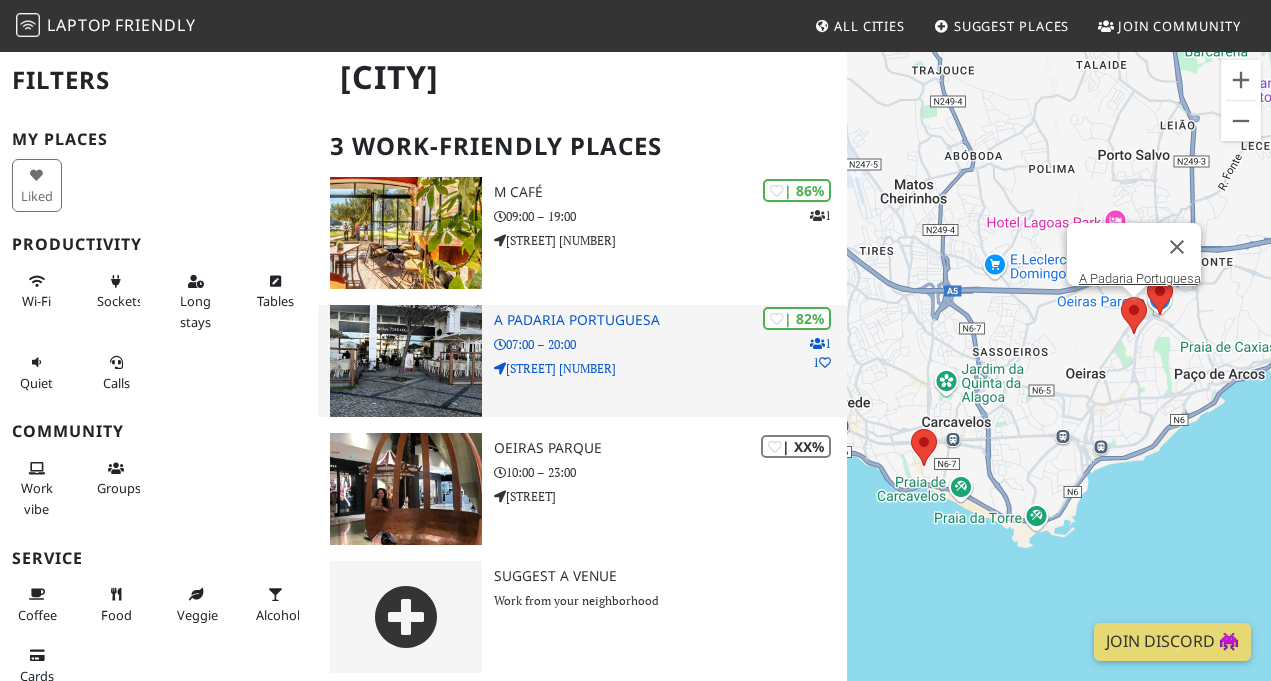 click on "07:00 – 20:00" at bounding box center (670, 344) 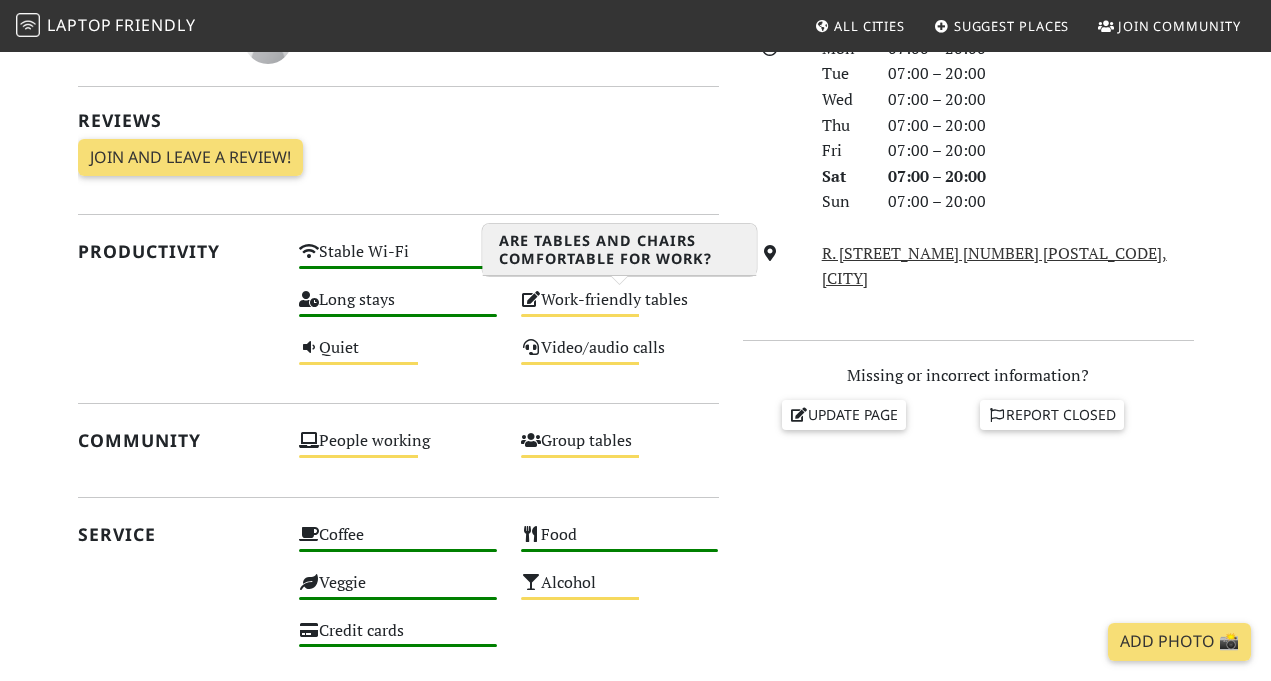 scroll, scrollTop: 601, scrollLeft: 0, axis: vertical 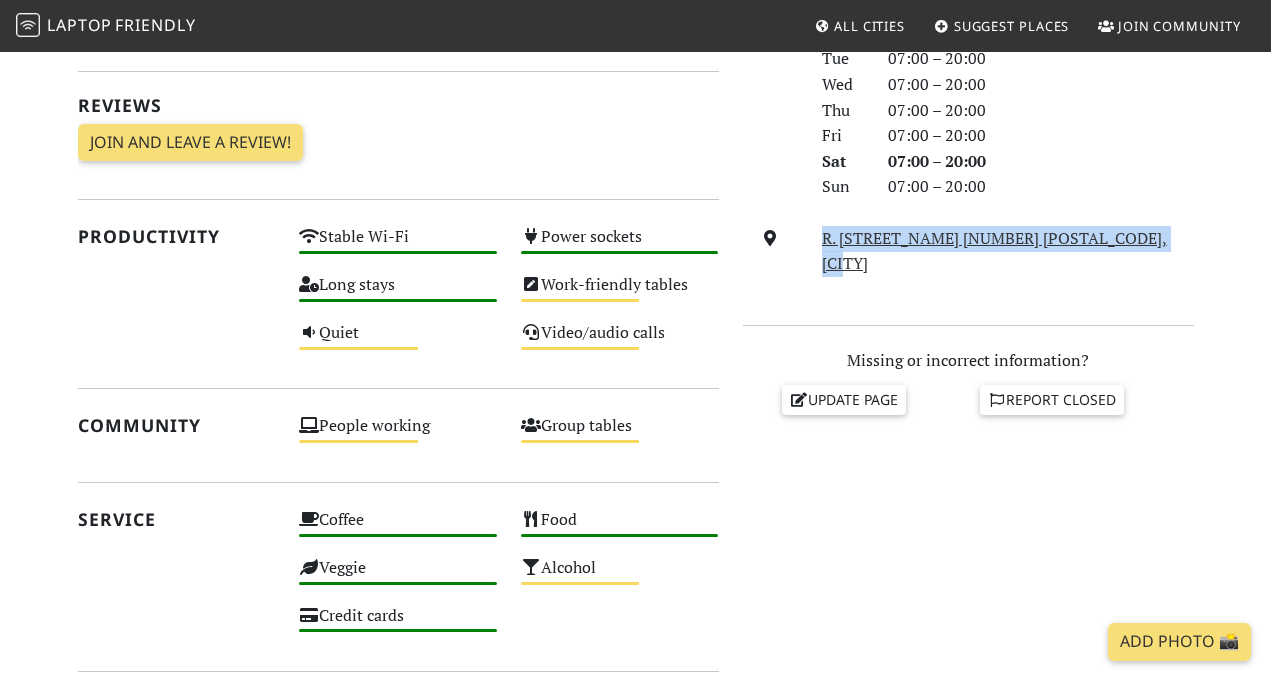 drag, startPoint x: 1155, startPoint y: 237, endPoint x: 817, endPoint y: 242, distance: 338.037 